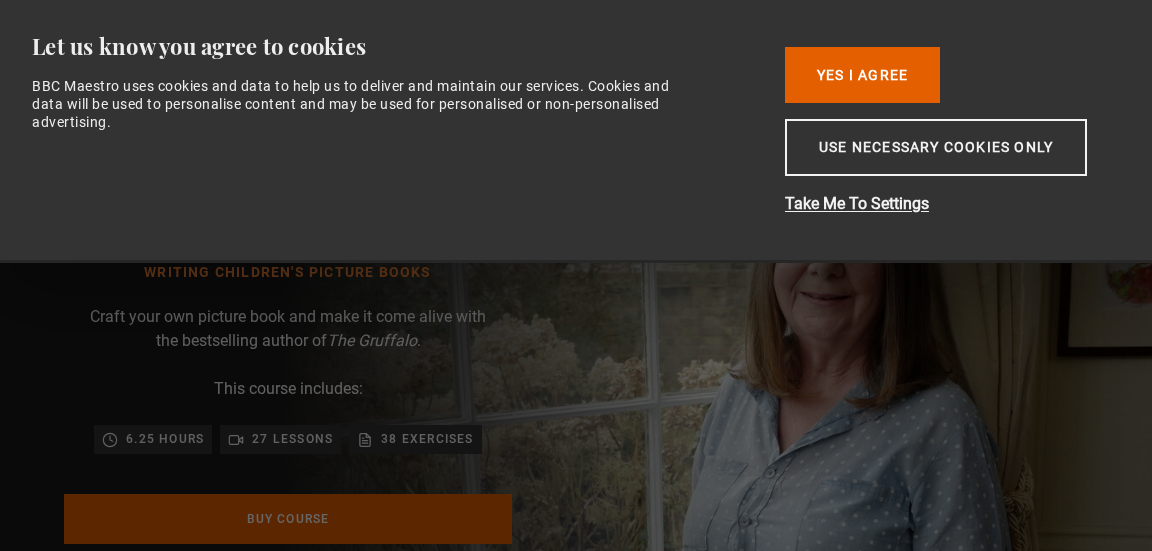 scroll, scrollTop: 0, scrollLeft: 0, axis: both 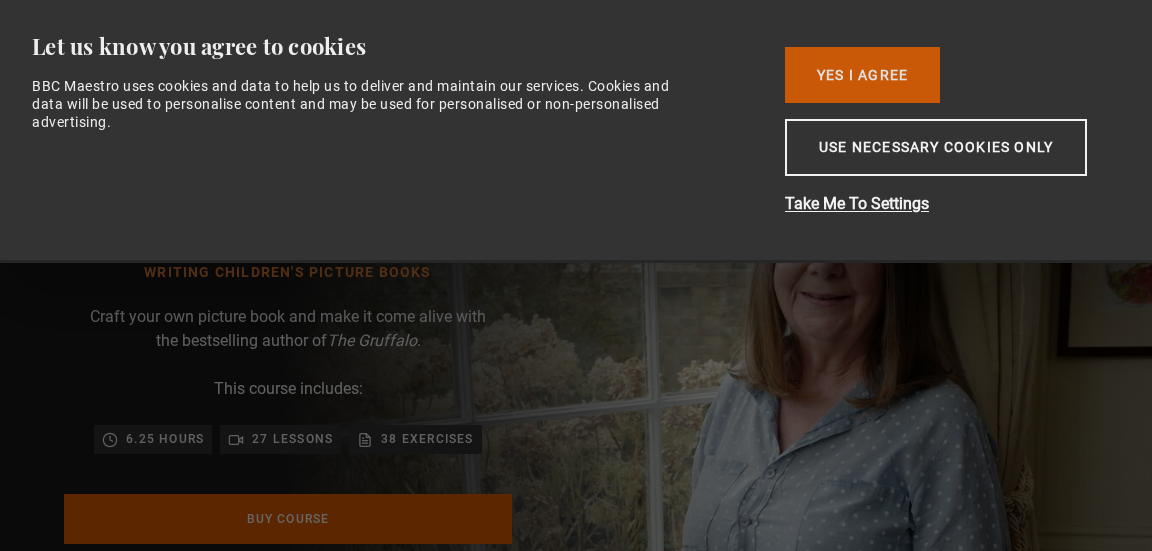 click on "Yes I Agree" at bounding box center [862, 75] 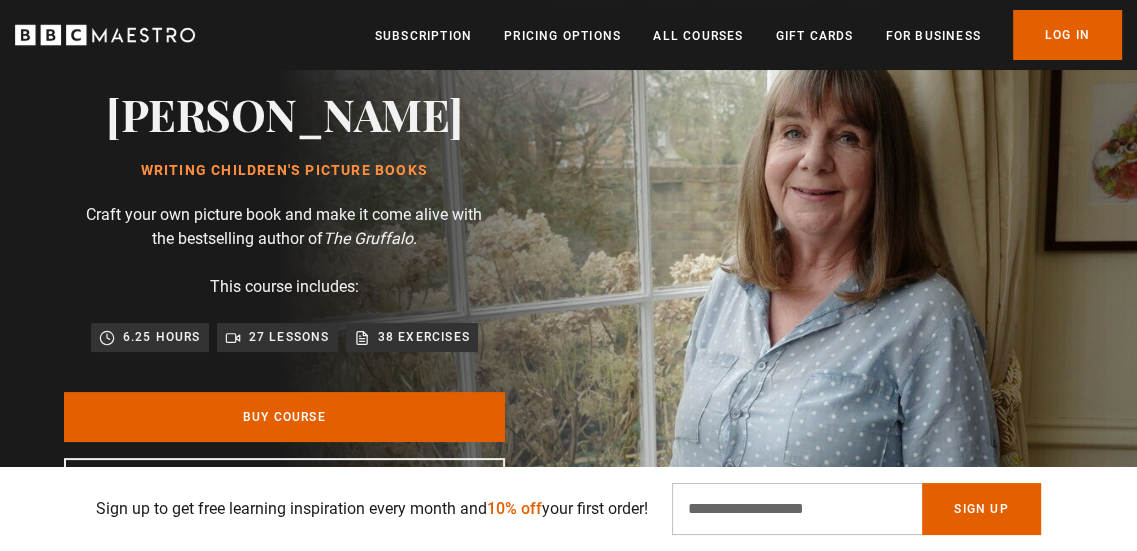 scroll, scrollTop: 112, scrollLeft: 0, axis: vertical 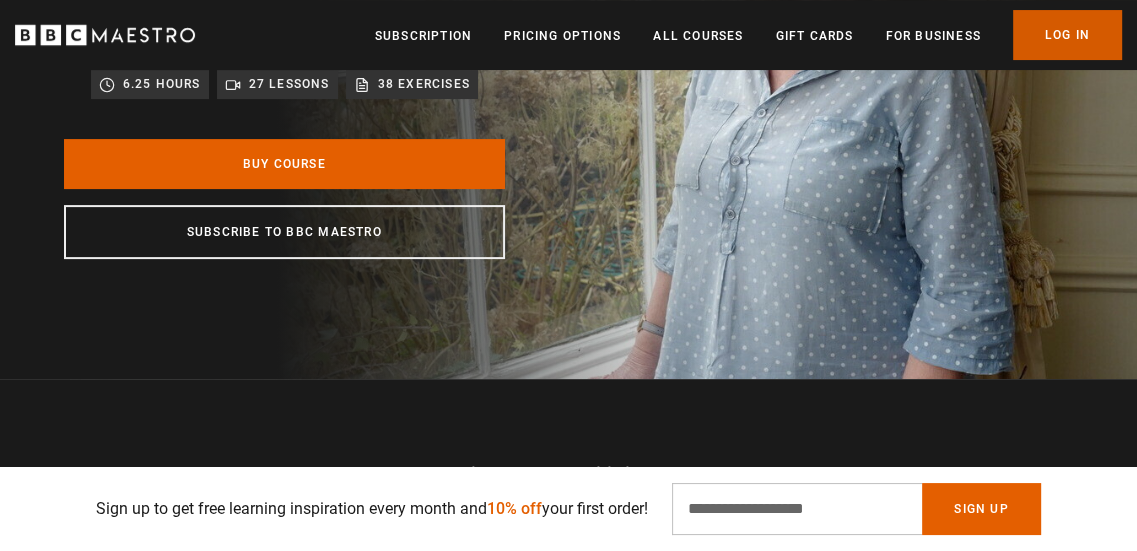 click on "Log In" at bounding box center [1067, 35] 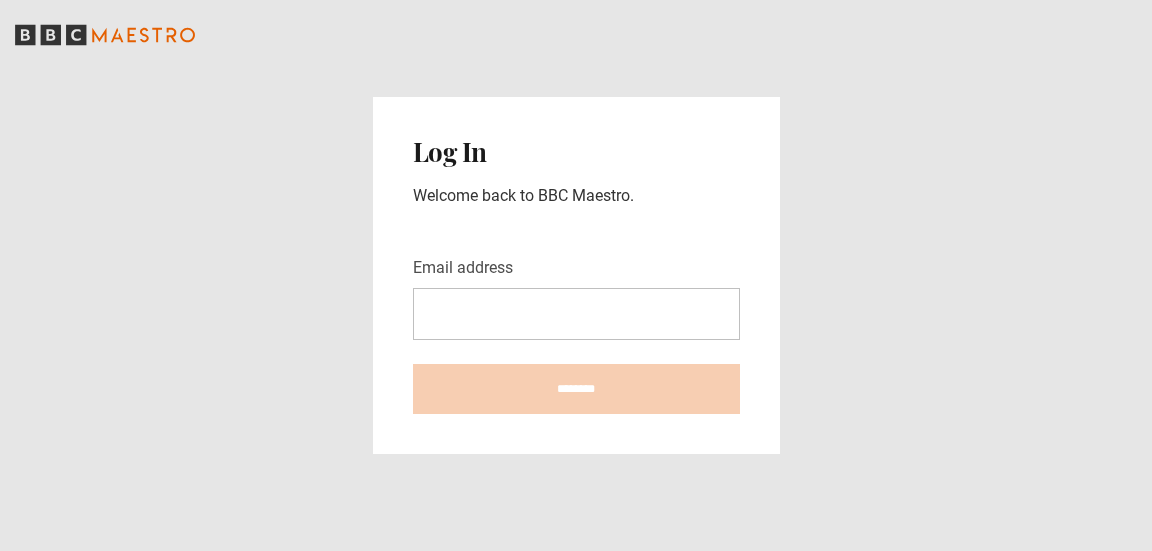 scroll, scrollTop: 0, scrollLeft: 0, axis: both 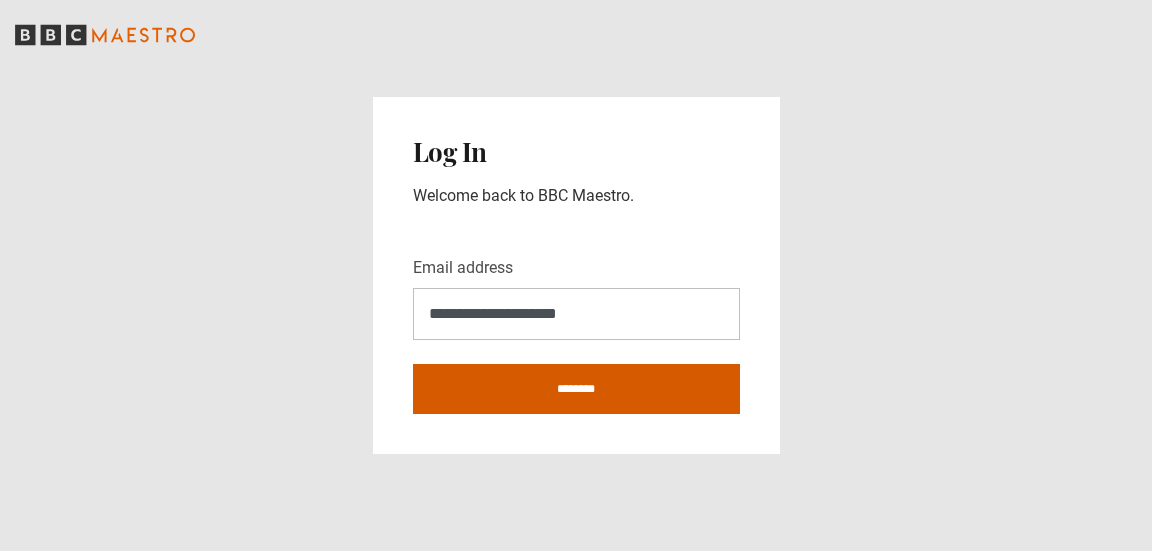 click on "********" at bounding box center [576, 389] 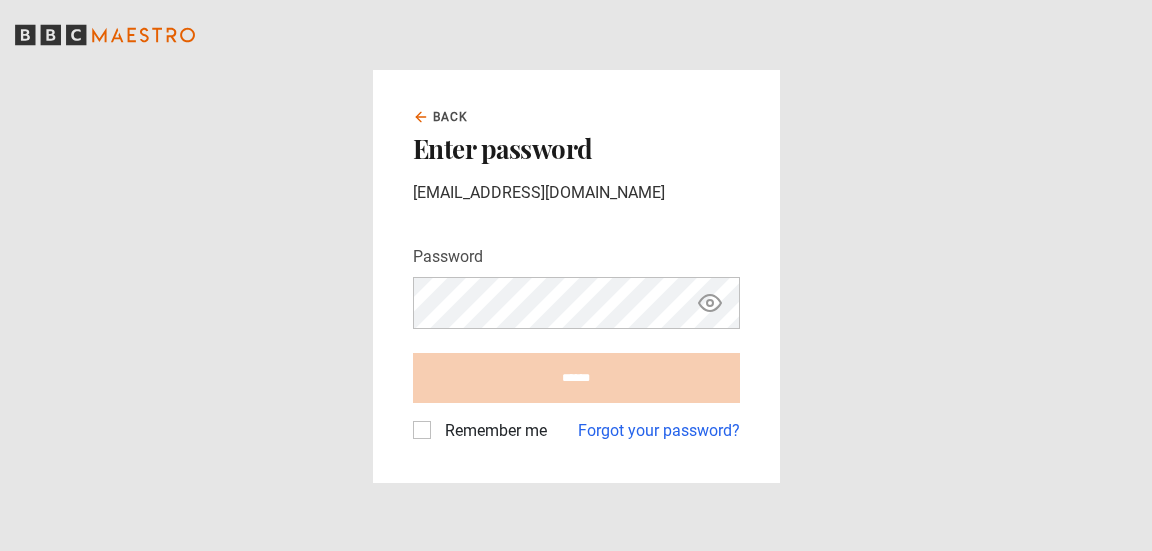 scroll, scrollTop: 0, scrollLeft: 0, axis: both 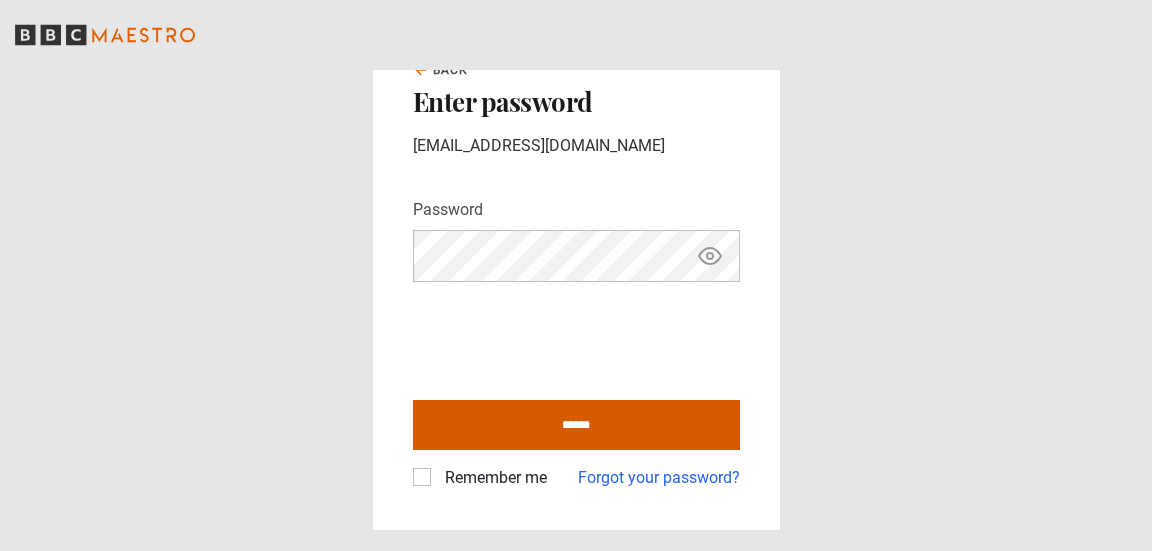 click on "******" at bounding box center (576, 425) 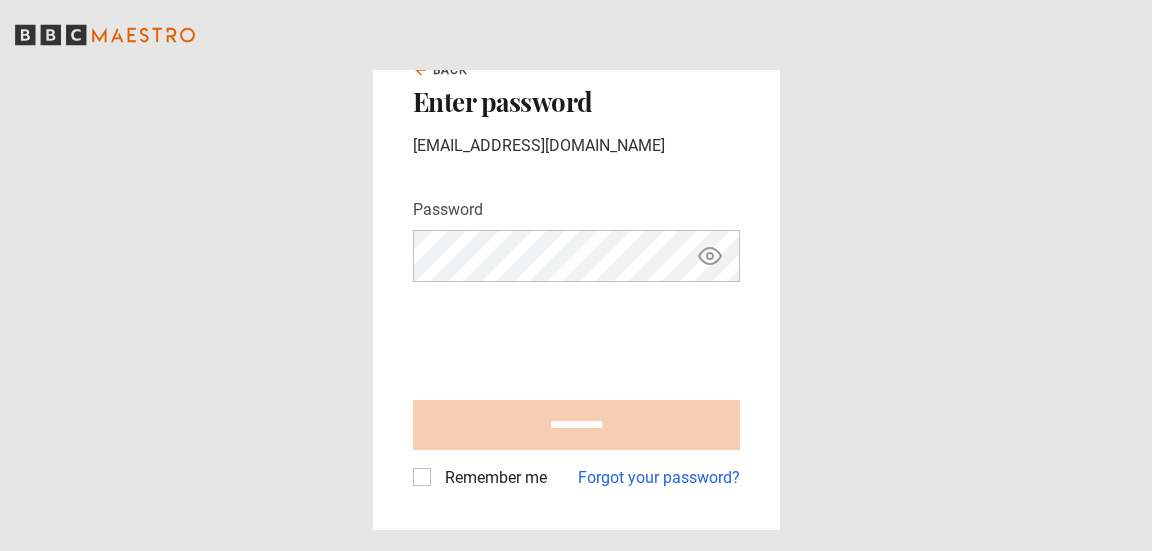 type on "**********" 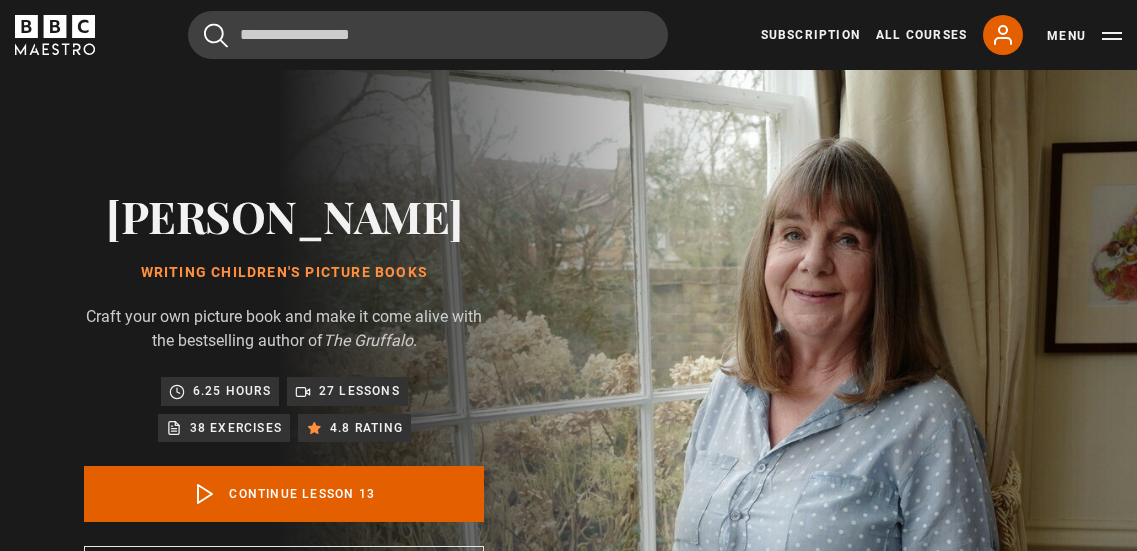 scroll, scrollTop: 724, scrollLeft: 0, axis: vertical 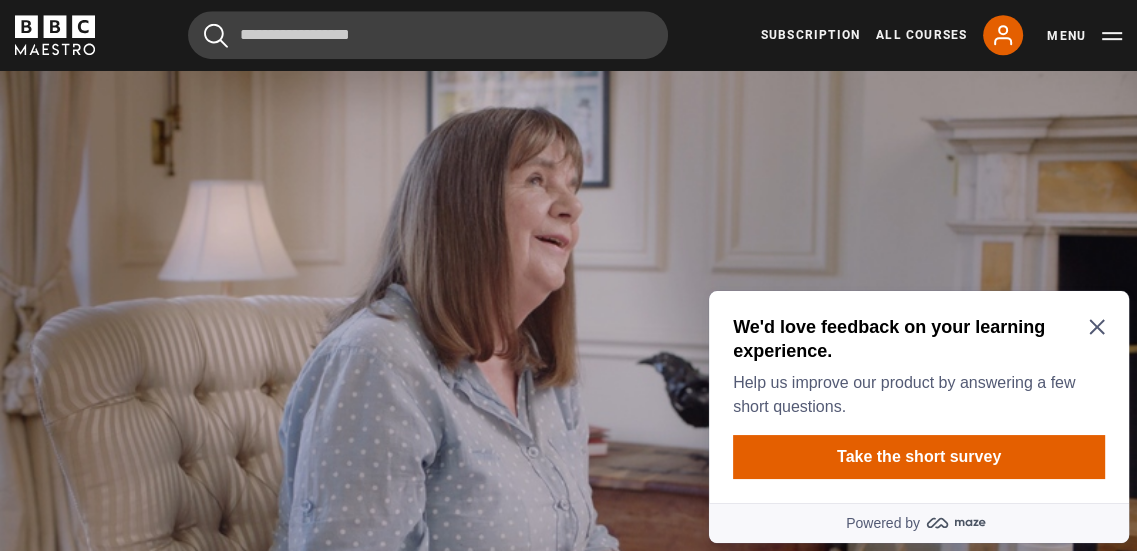 click 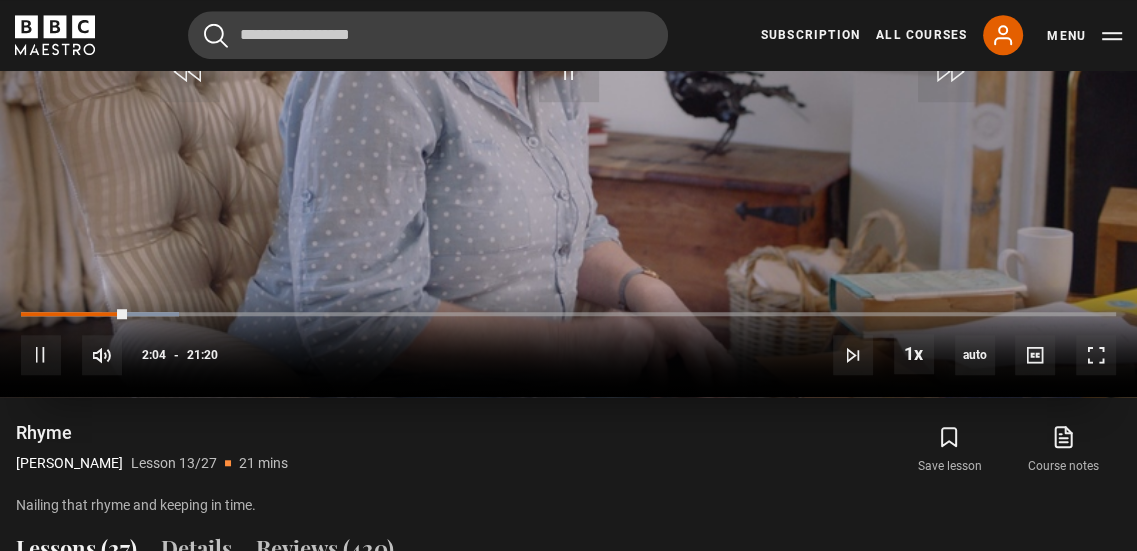 scroll, scrollTop: 1127, scrollLeft: 0, axis: vertical 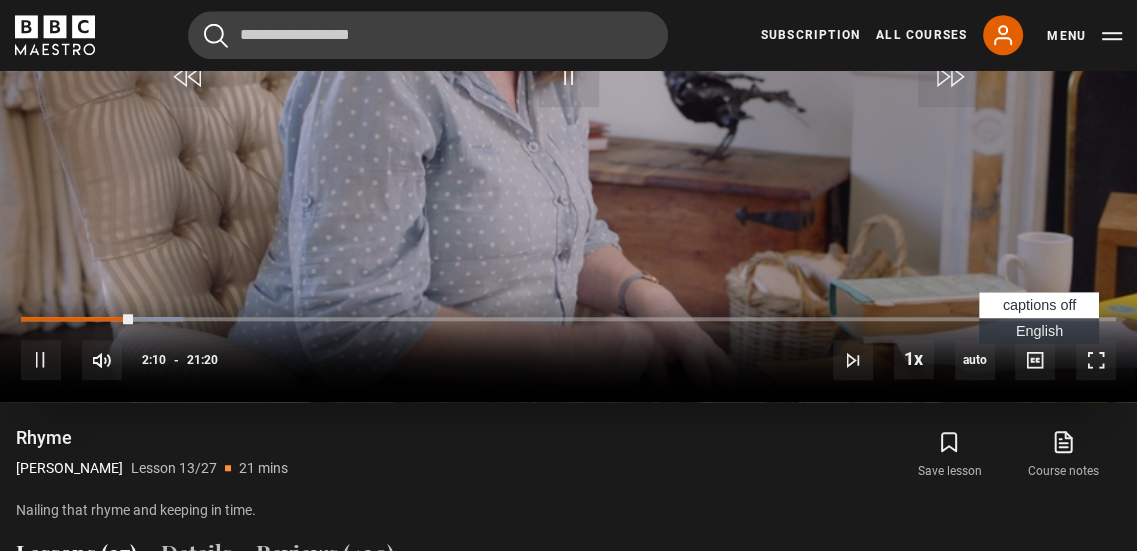click on "English  Captions" at bounding box center [1039, 331] 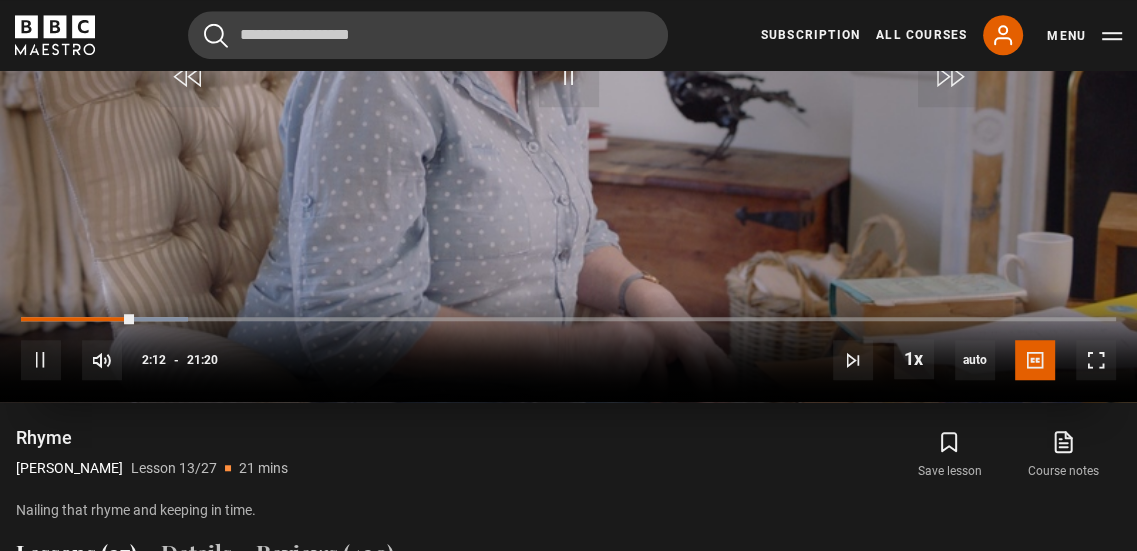 click at bounding box center (568, 82) 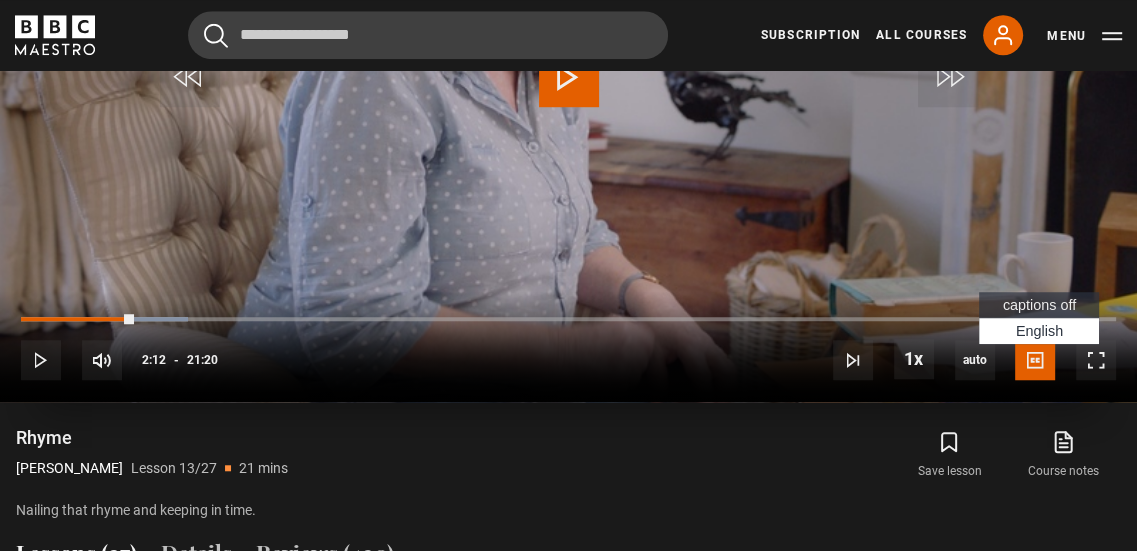click on "captions off" at bounding box center [1039, 305] 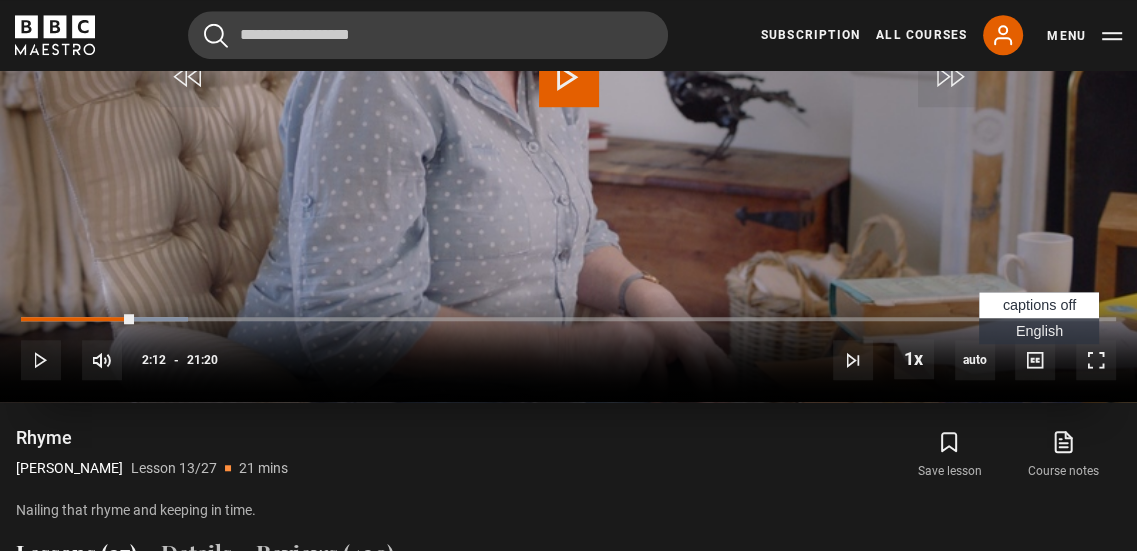 click on "English  Captions" at bounding box center (1039, 331) 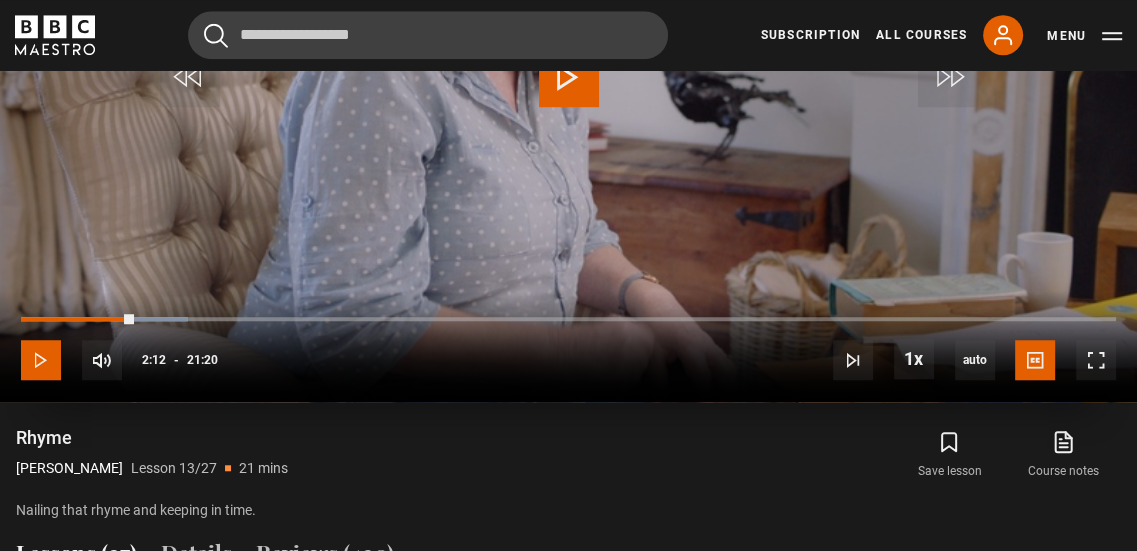 click at bounding box center (41, 360) 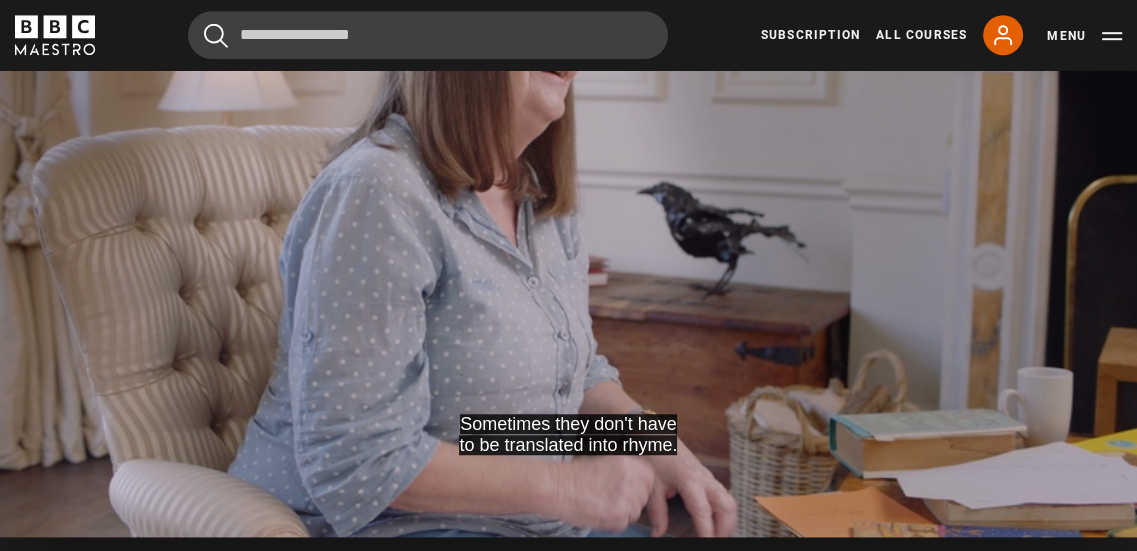 scroll, scrollTop: 998, scrollLeft: 0, axis: vertical 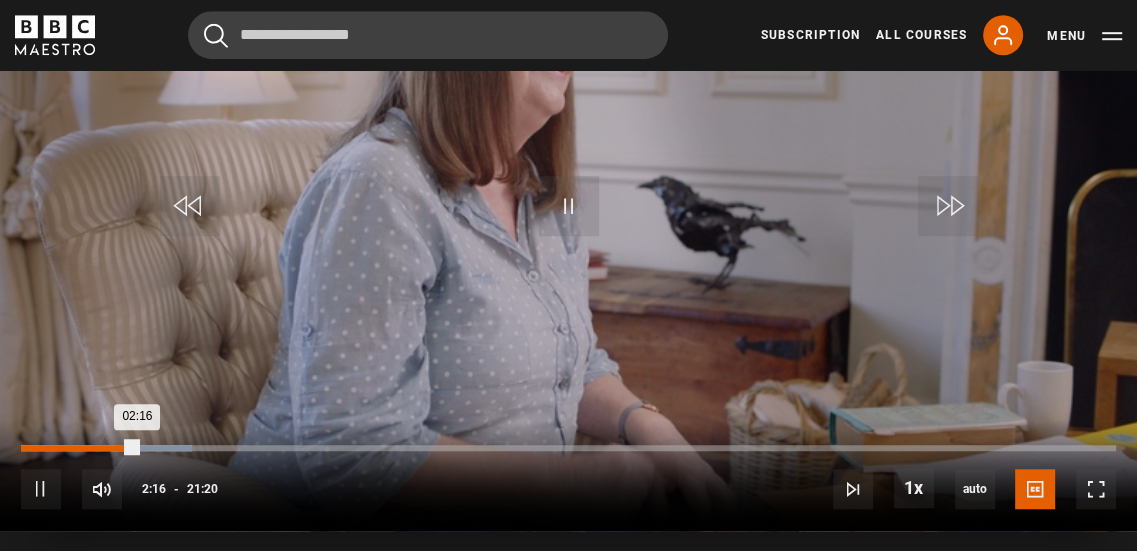 click on "02:16" at bounding box center (79, 448) 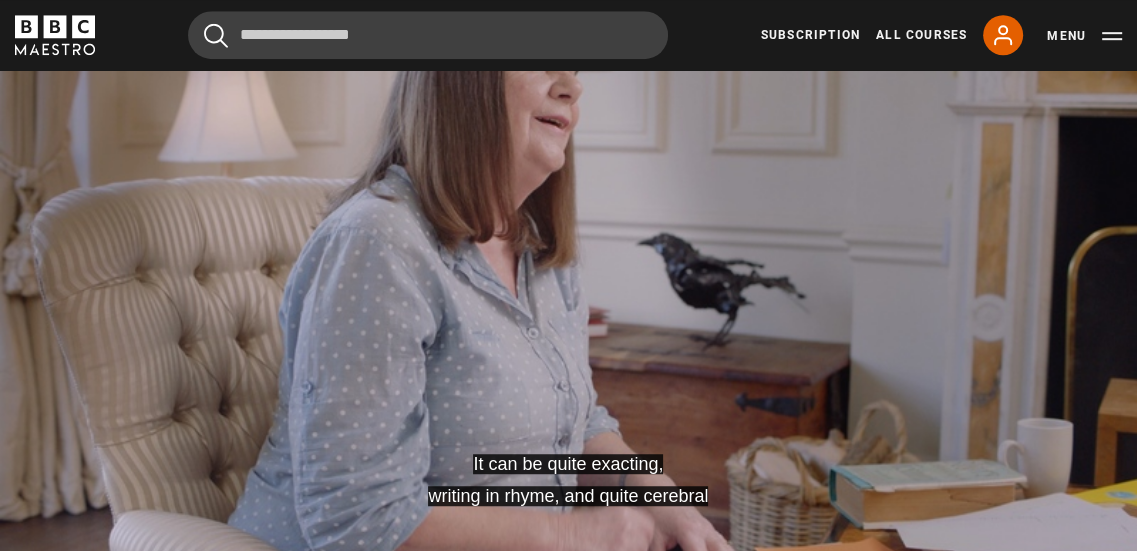 scroll, scrollTop: 942, scrollLeft: 0, axis: vertical 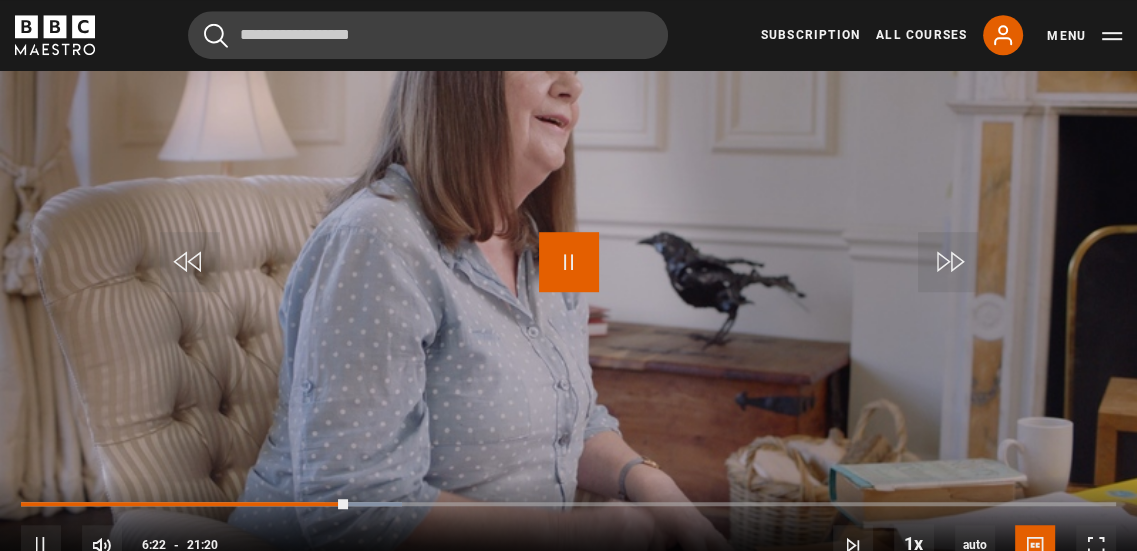 click at bounding box center [569, 262] 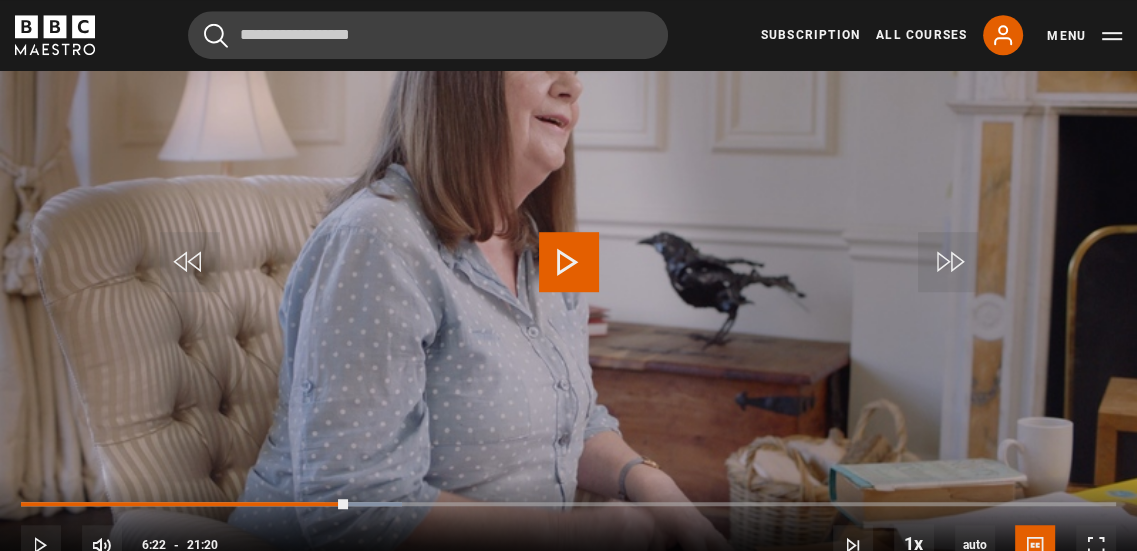 click at bounding box center [569, 262] 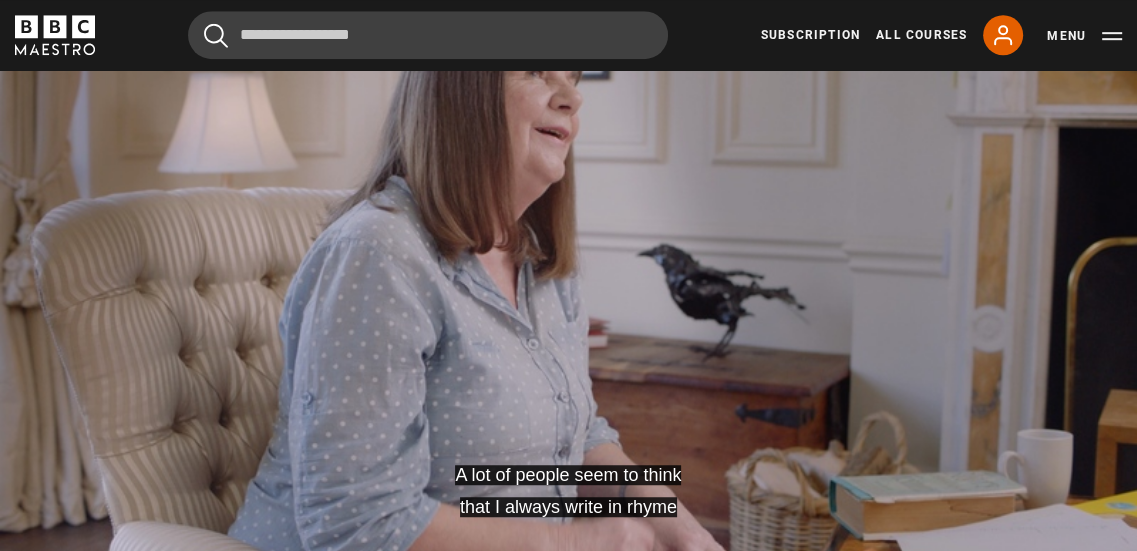 scroll, scrollTop: 928, scrollLeft: 0, axis: vertical 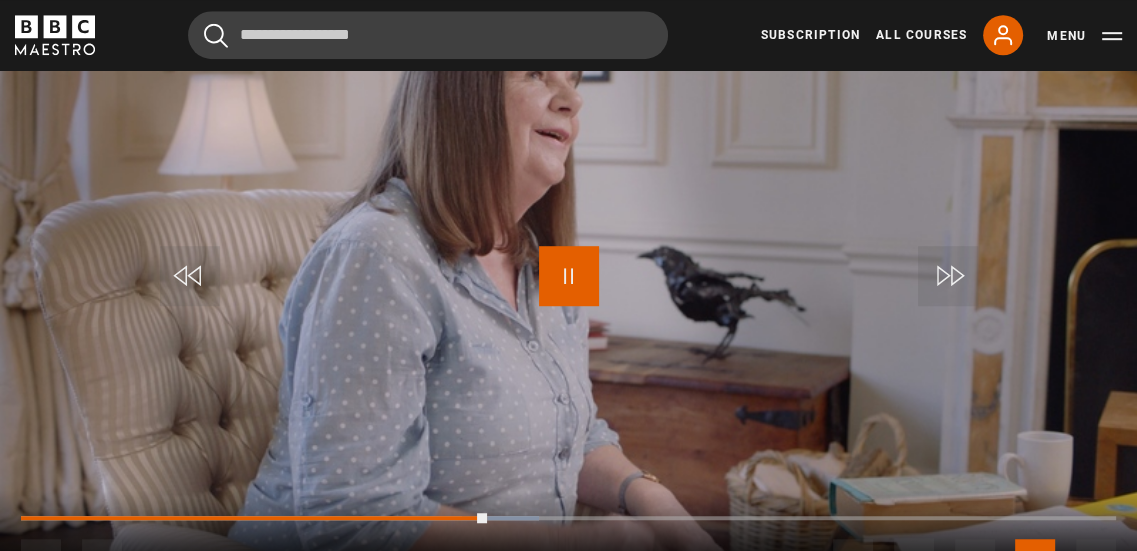 click at bounding box center [569, 276] 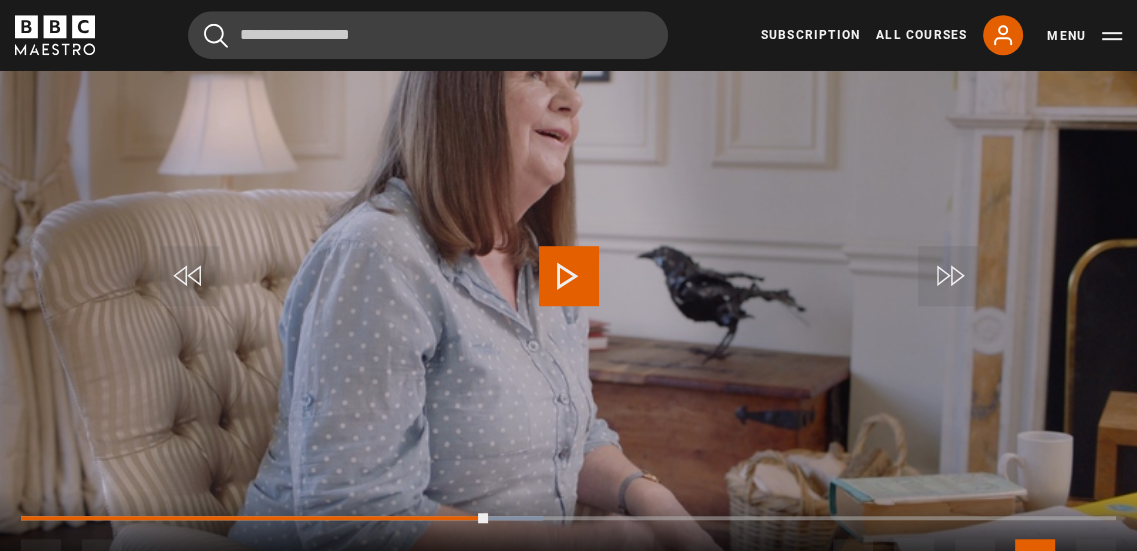 click at bounding box center [569, 276] 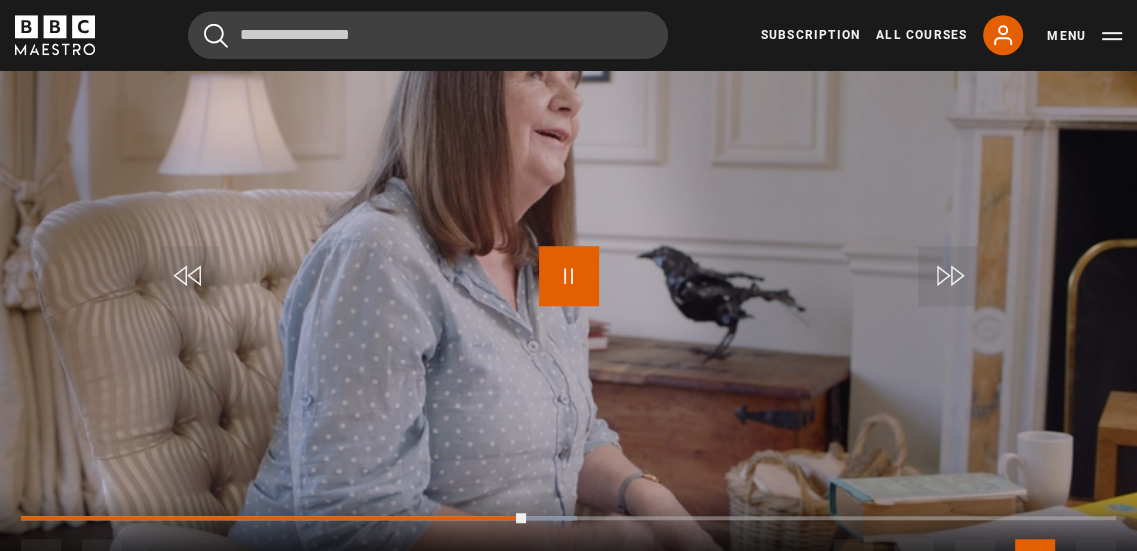click at bounding box center (569, 276) 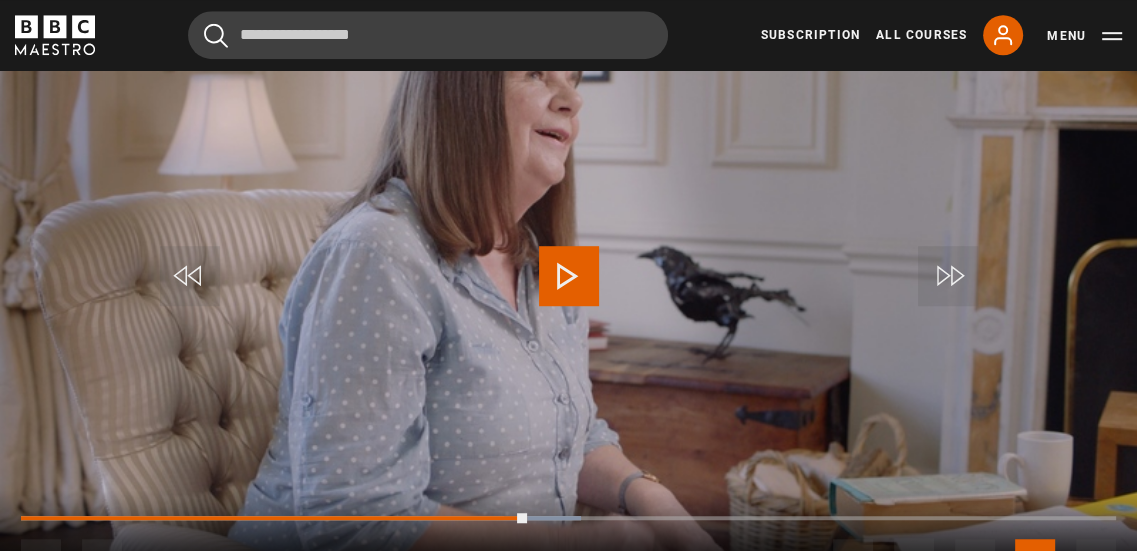 click at bounding box center (569, 276) 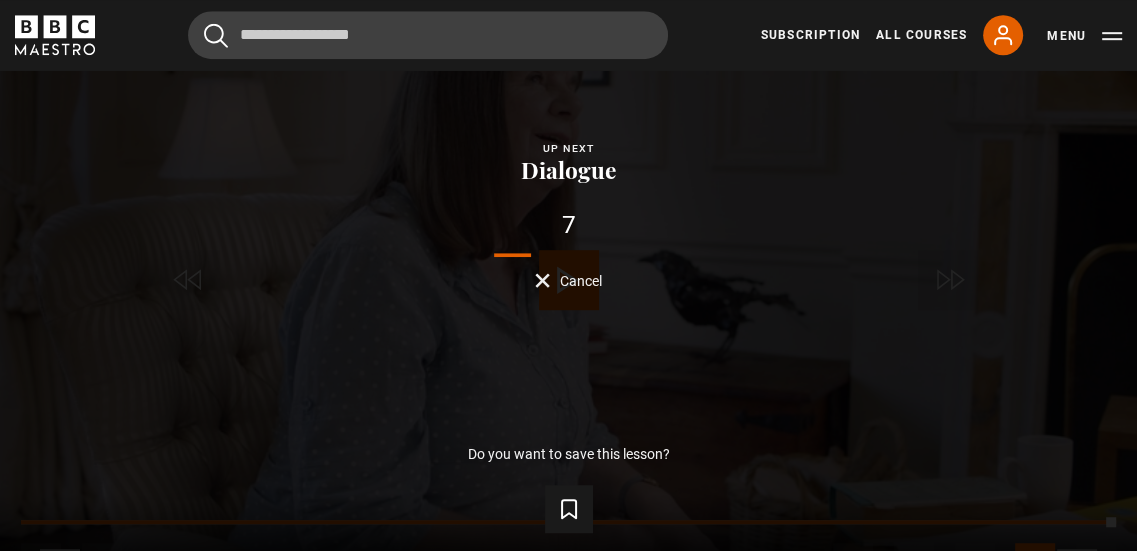 scroll, scrollTop: 923, scrollLeft: 0, axis: vertical 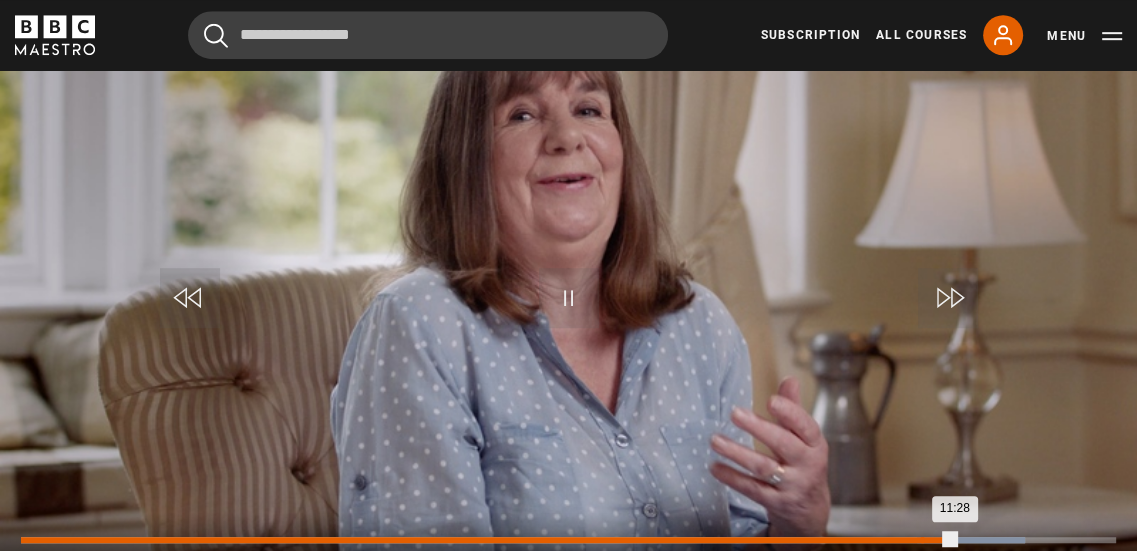 click on "Loaded :  91.70% 11:03 11:28" at bounding box center (568, 540) 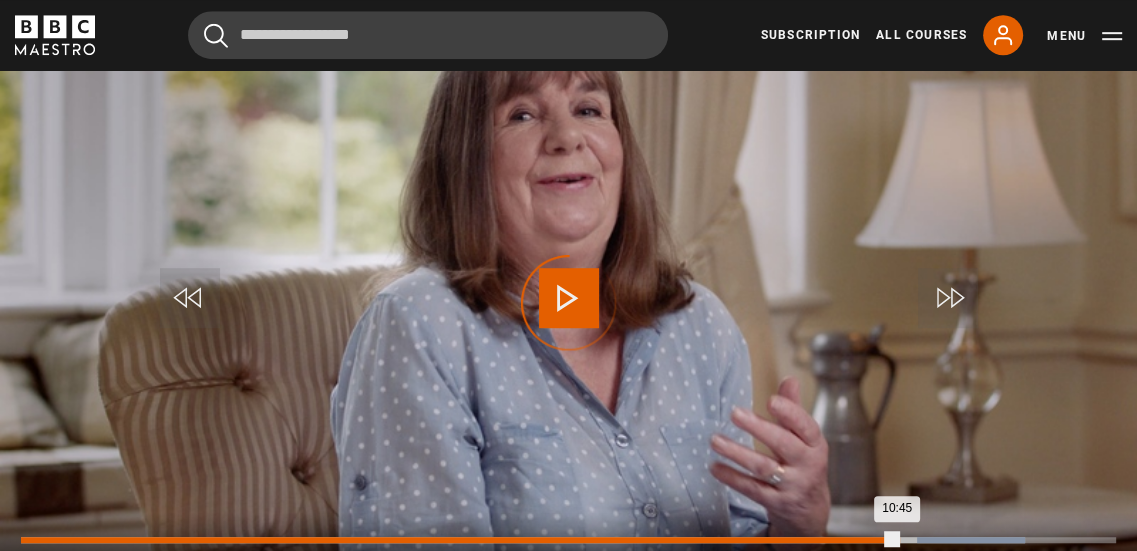 click on "Loaded :  91.70% 10:45 10:45" at bounding box center [568, 540] 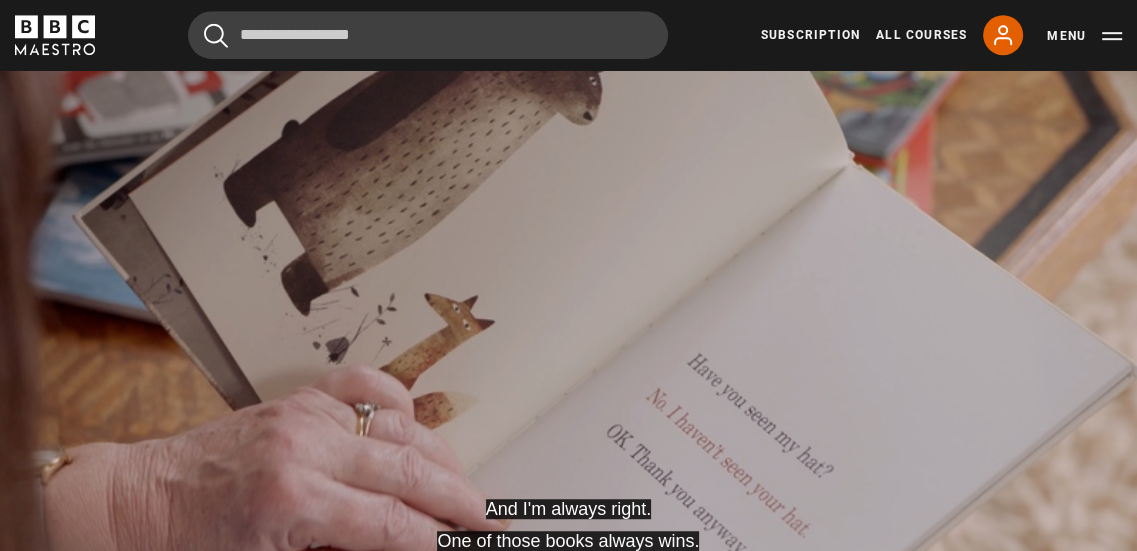 scroll, scrollTop: 895, scrollLeft: 0, axis: vertical 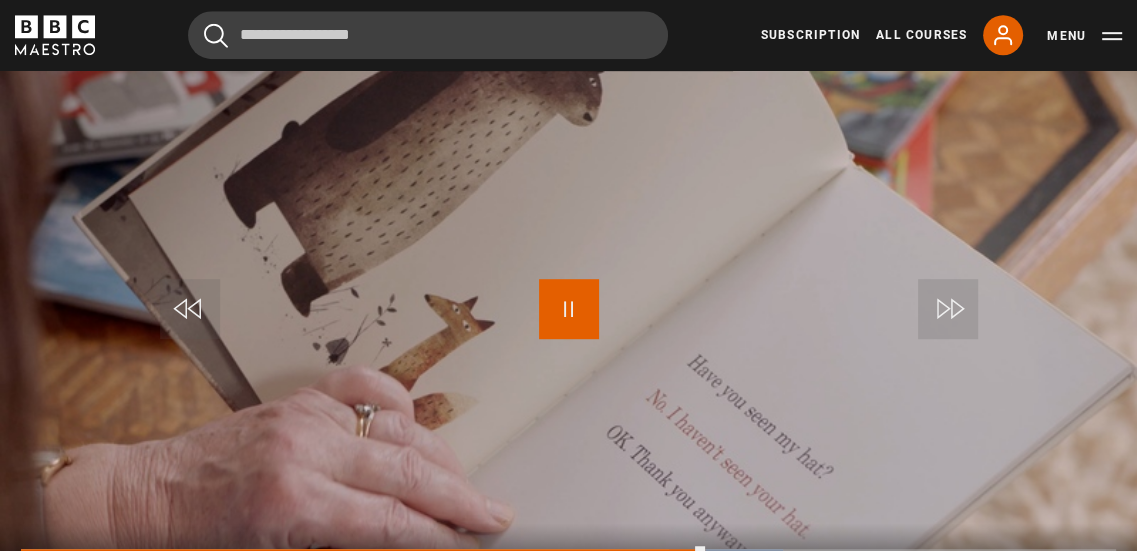 click at bounding box center (569, 309) 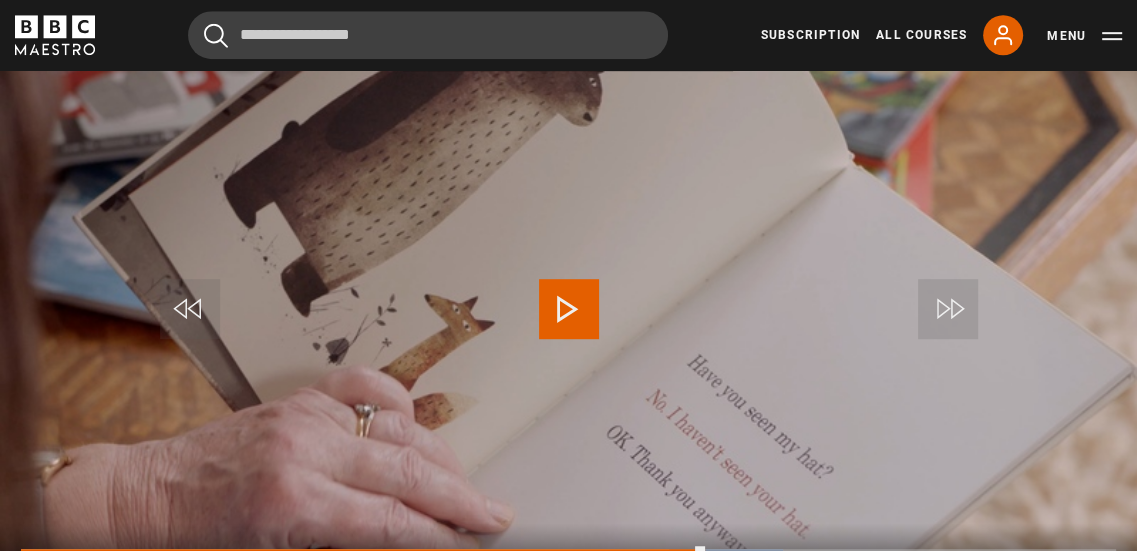 click at bounding box center [569, 309] 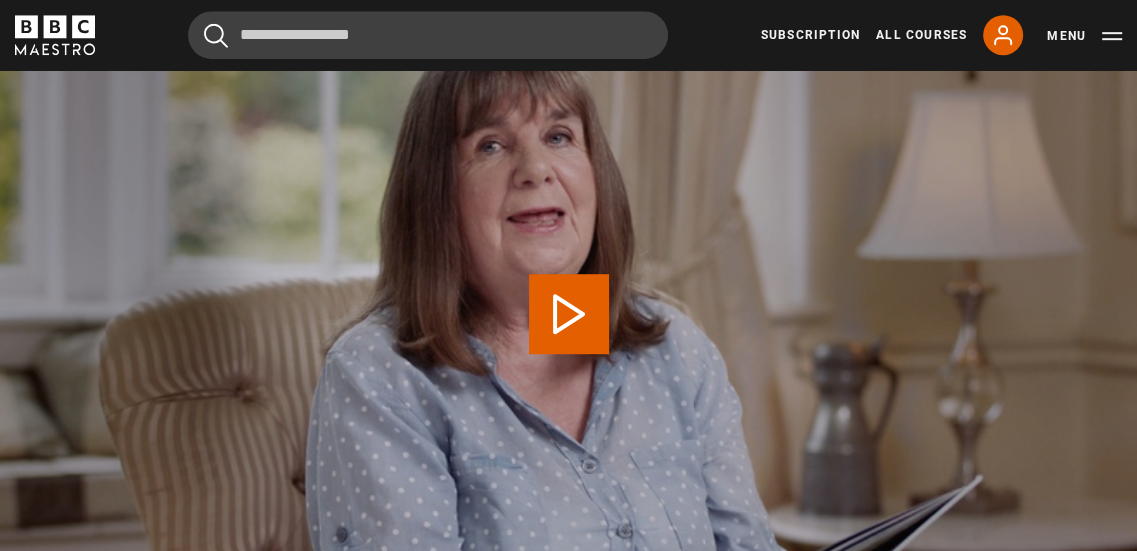 scroll, scrollTop: 724, scrollLeft: 0, axis: vertical 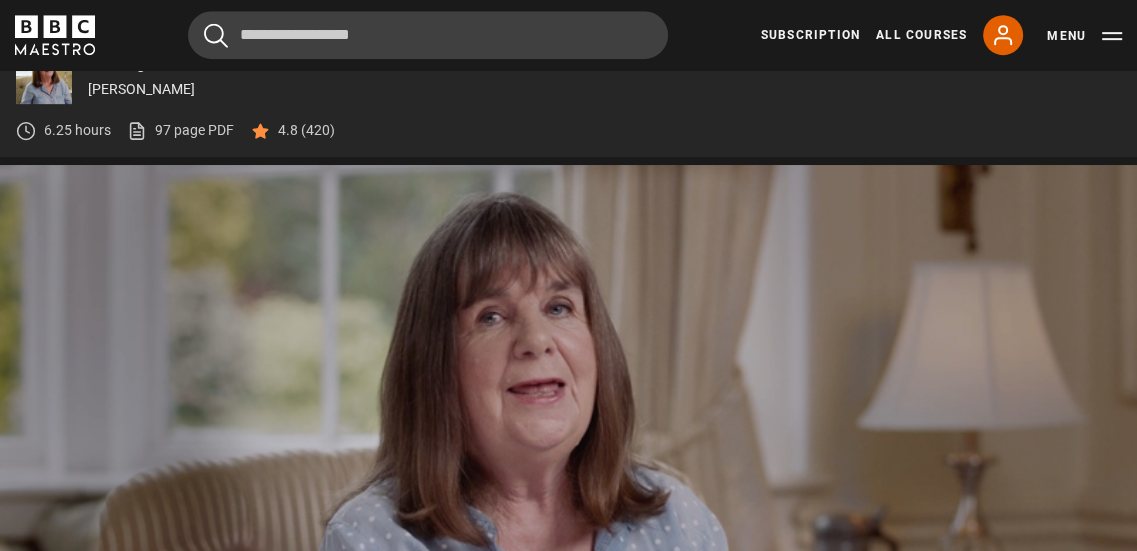 click at bounding box center [568, 485] 